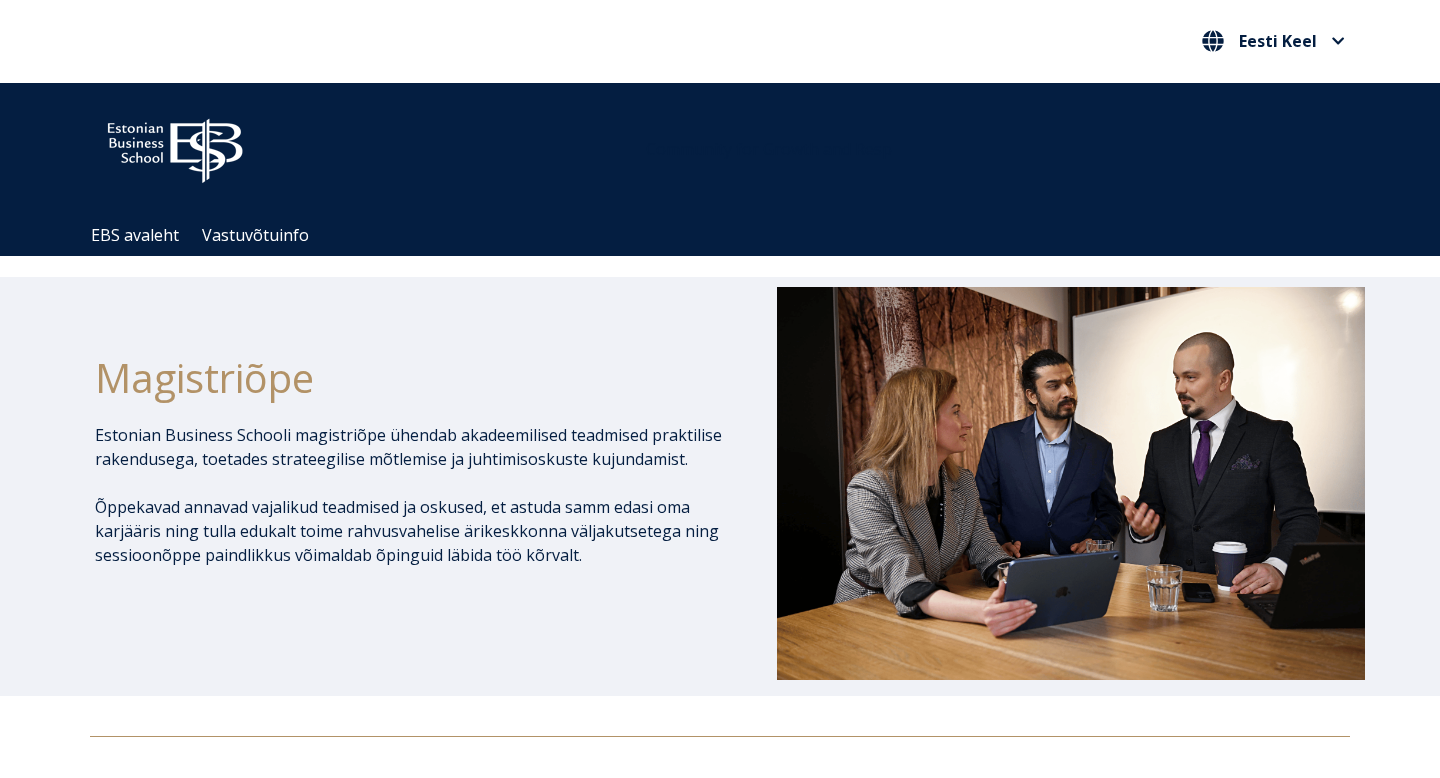 scroll, scrollTop: 0, scrollLeft: 0, axis: both 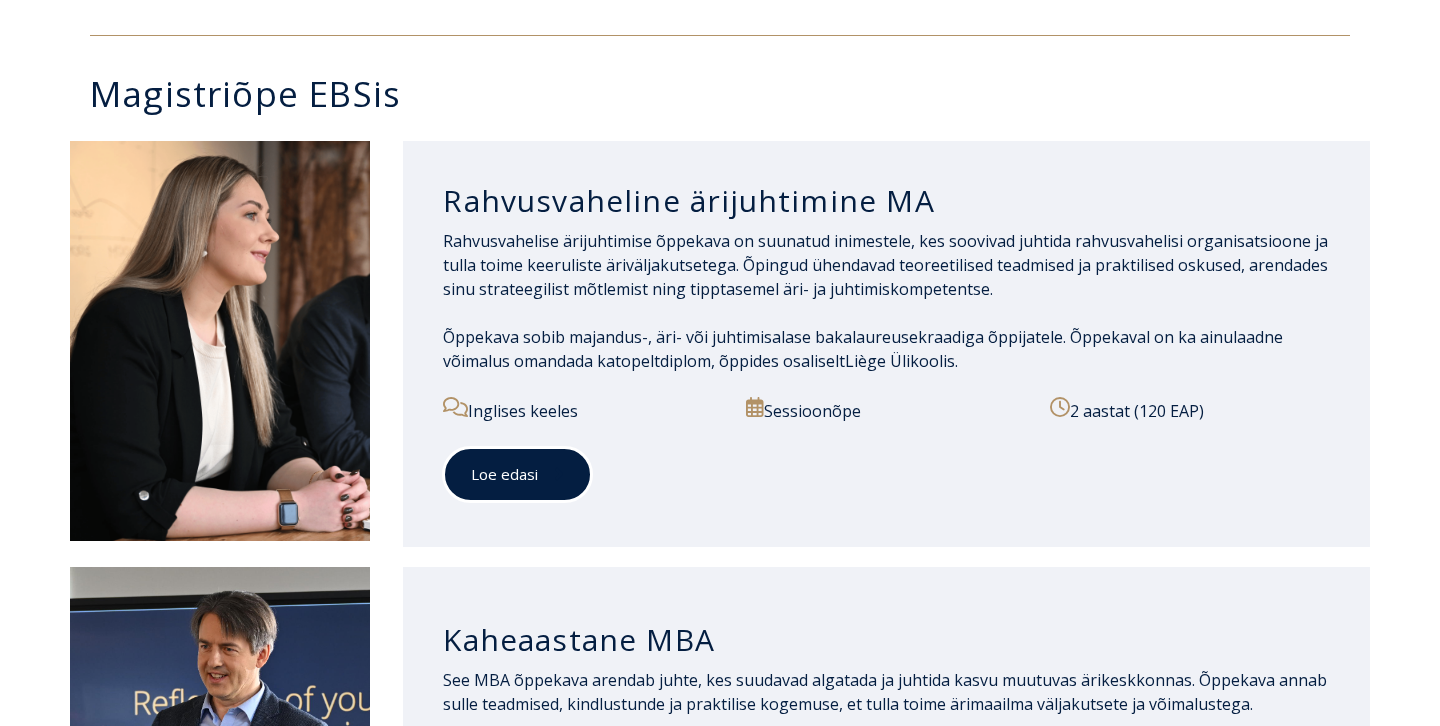 click on "Loe edasi" at bounding box center [517, 474] 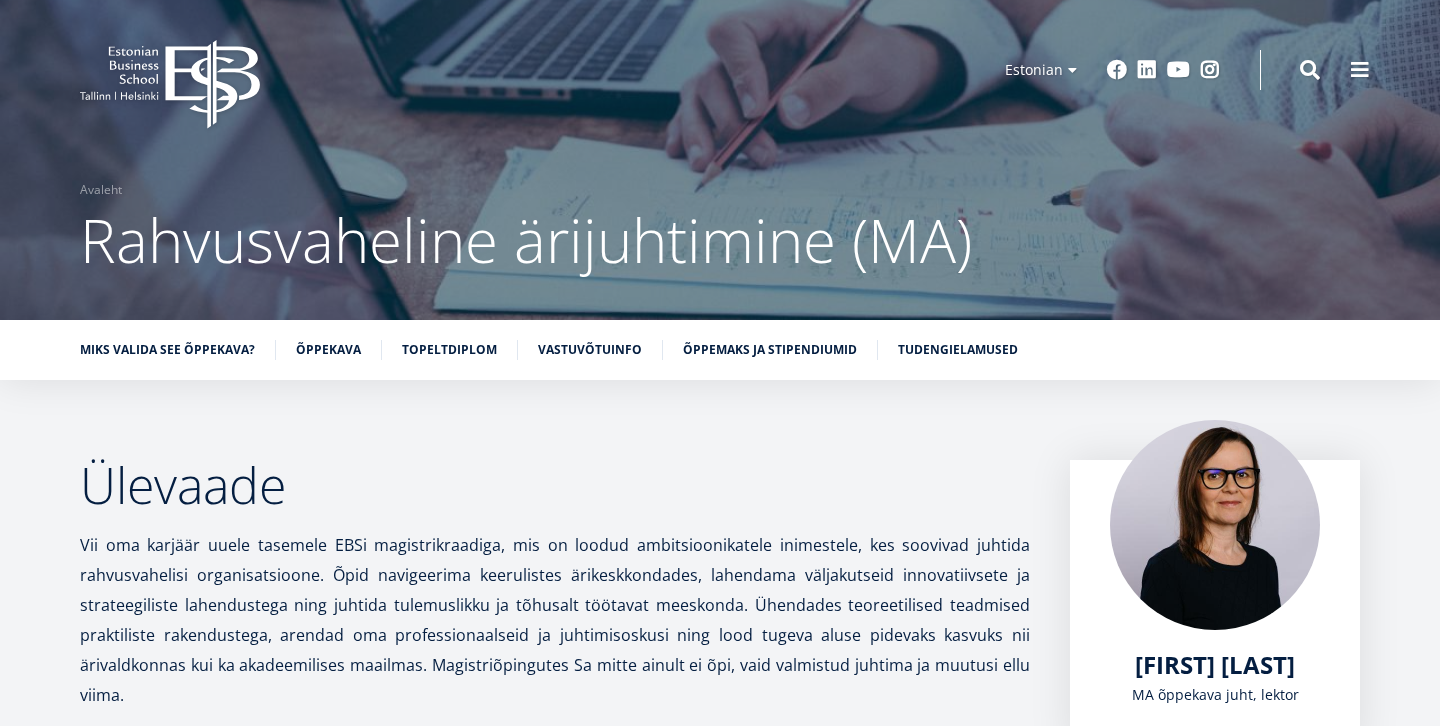 scroll, scrollTop: 38, scrollLeft: 0, axis: vertical 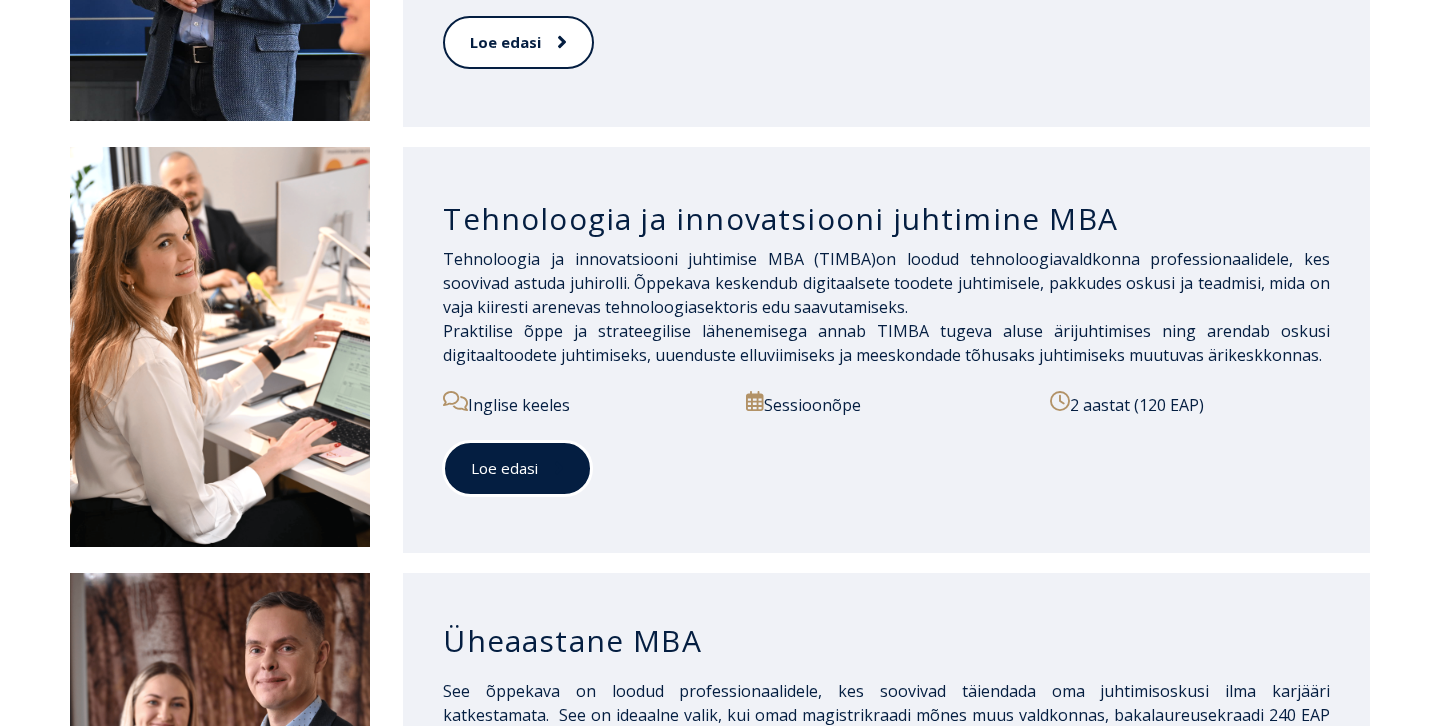 click at bounding box center (551, 468) 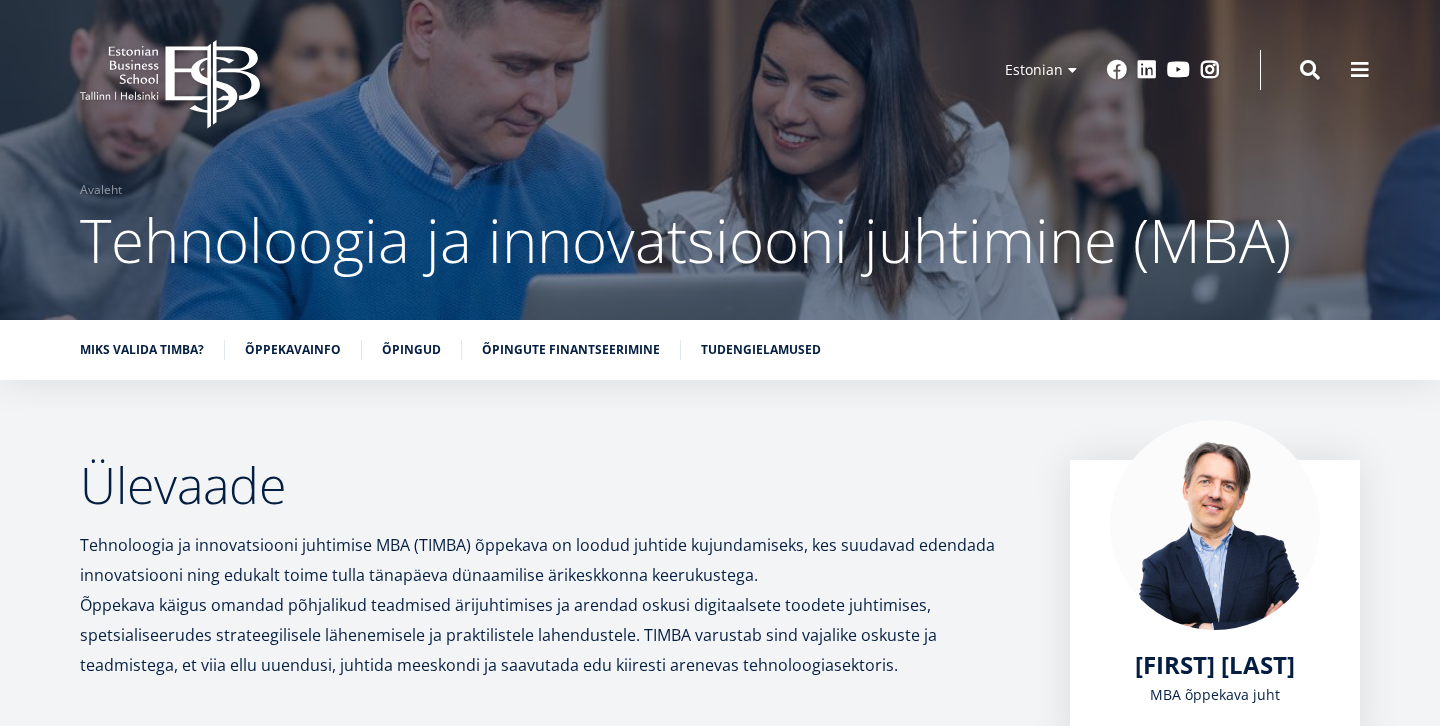 scroll, scrollTop: 0, scrollLeft: 0, axis: both 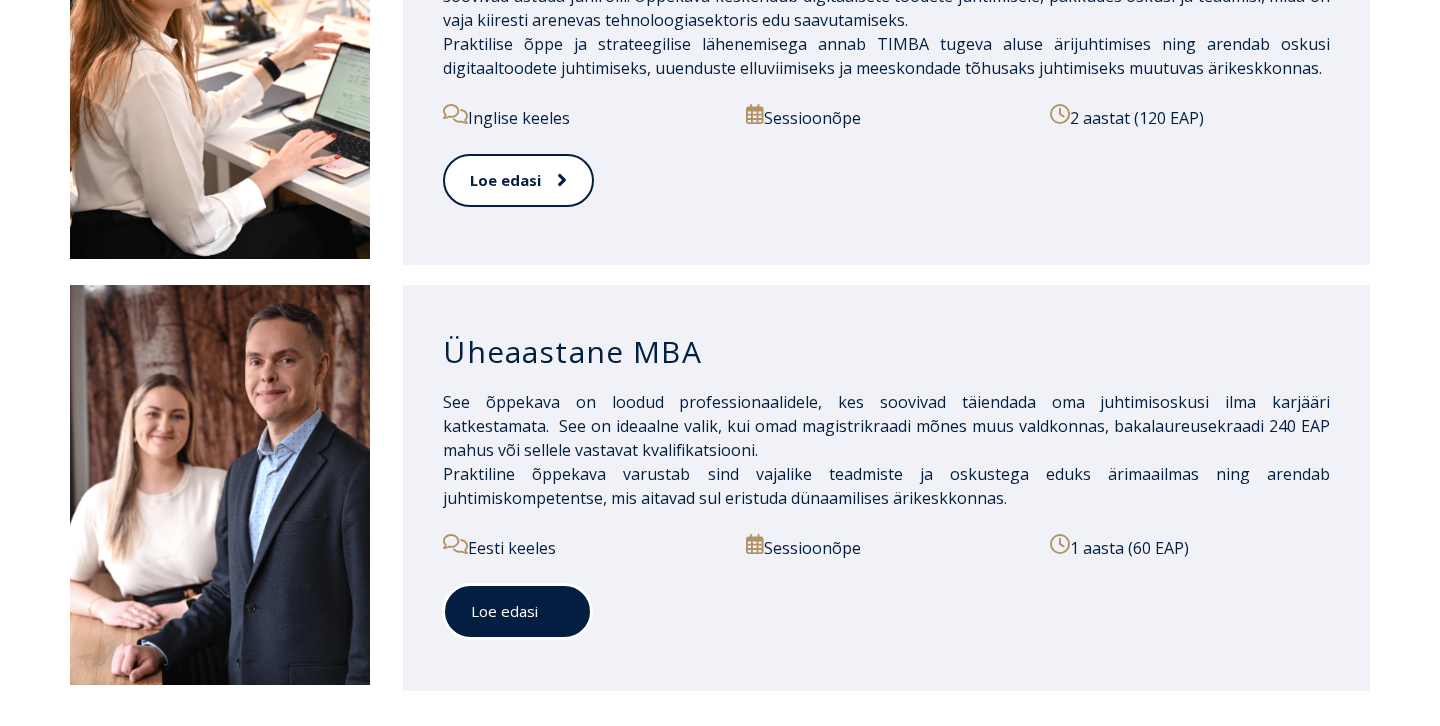 click on "Loe edasi" at bounding box center (517, 611) 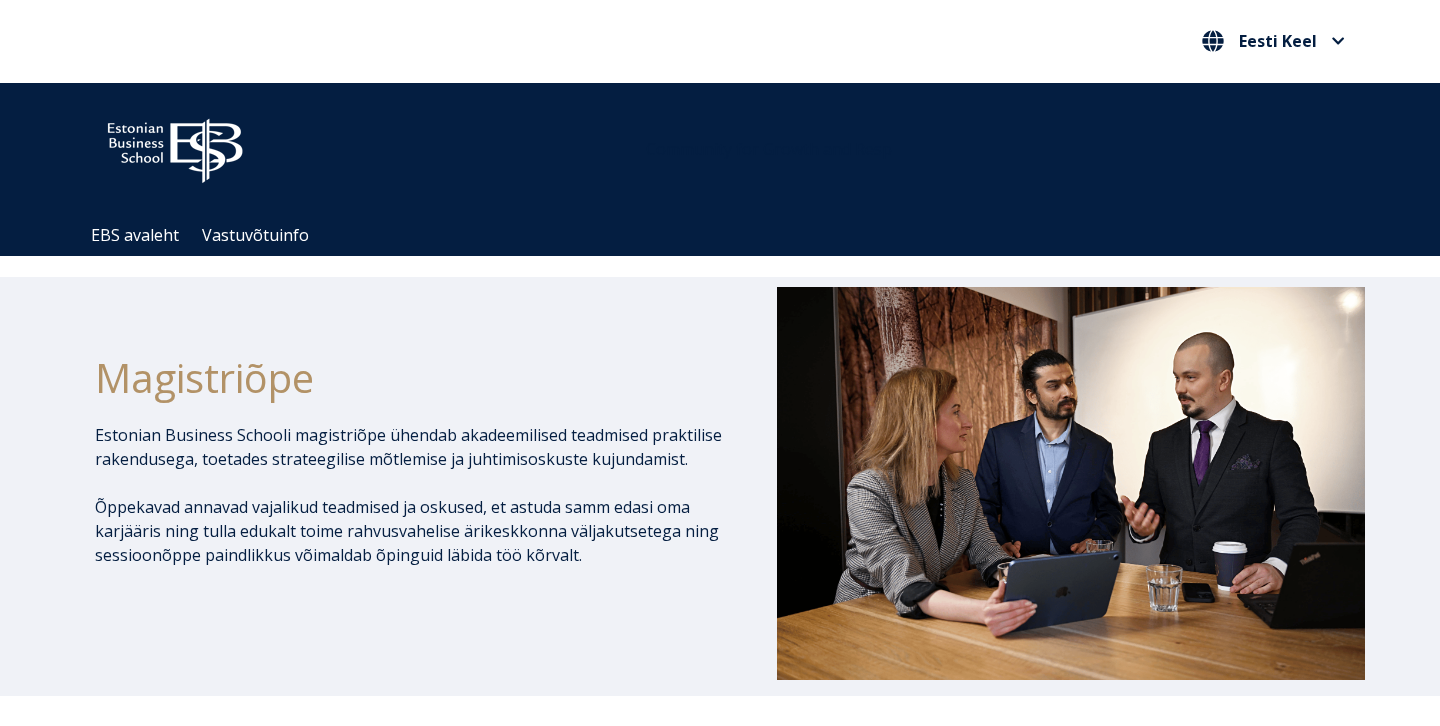 scroll, scrollTop: 2044, scrollLeft: 0, axis: vertical 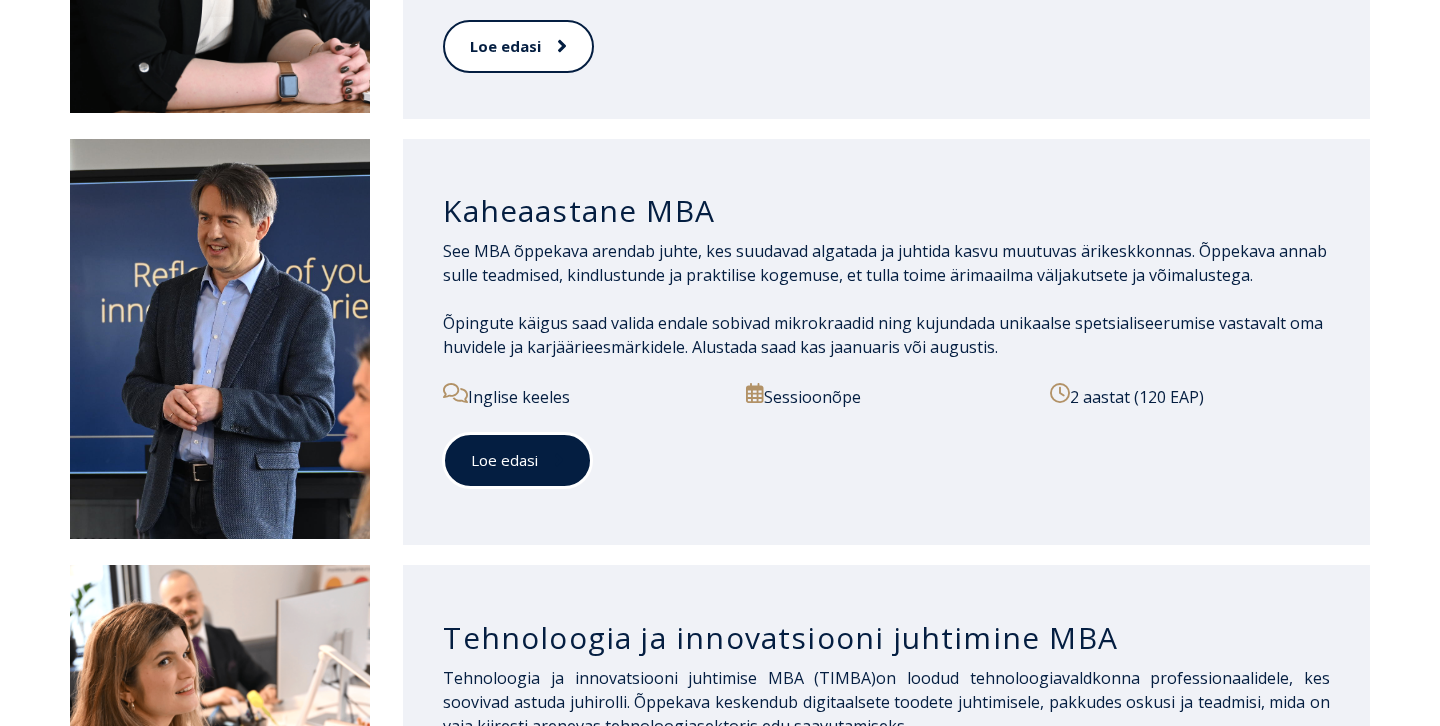 click on "Loe edasi" at bounding box center [517, 460] 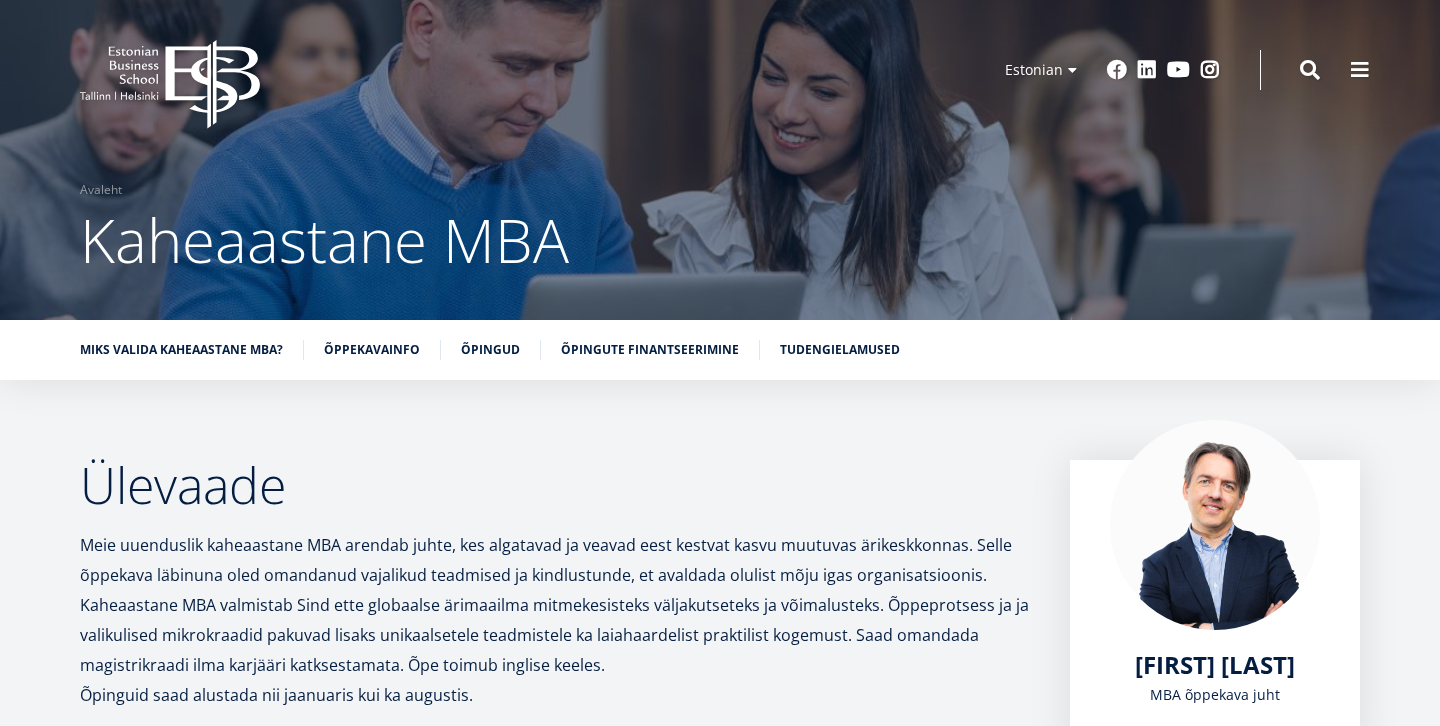 scroll, scrollTop: 0, scrollLeft: 0, axis: both 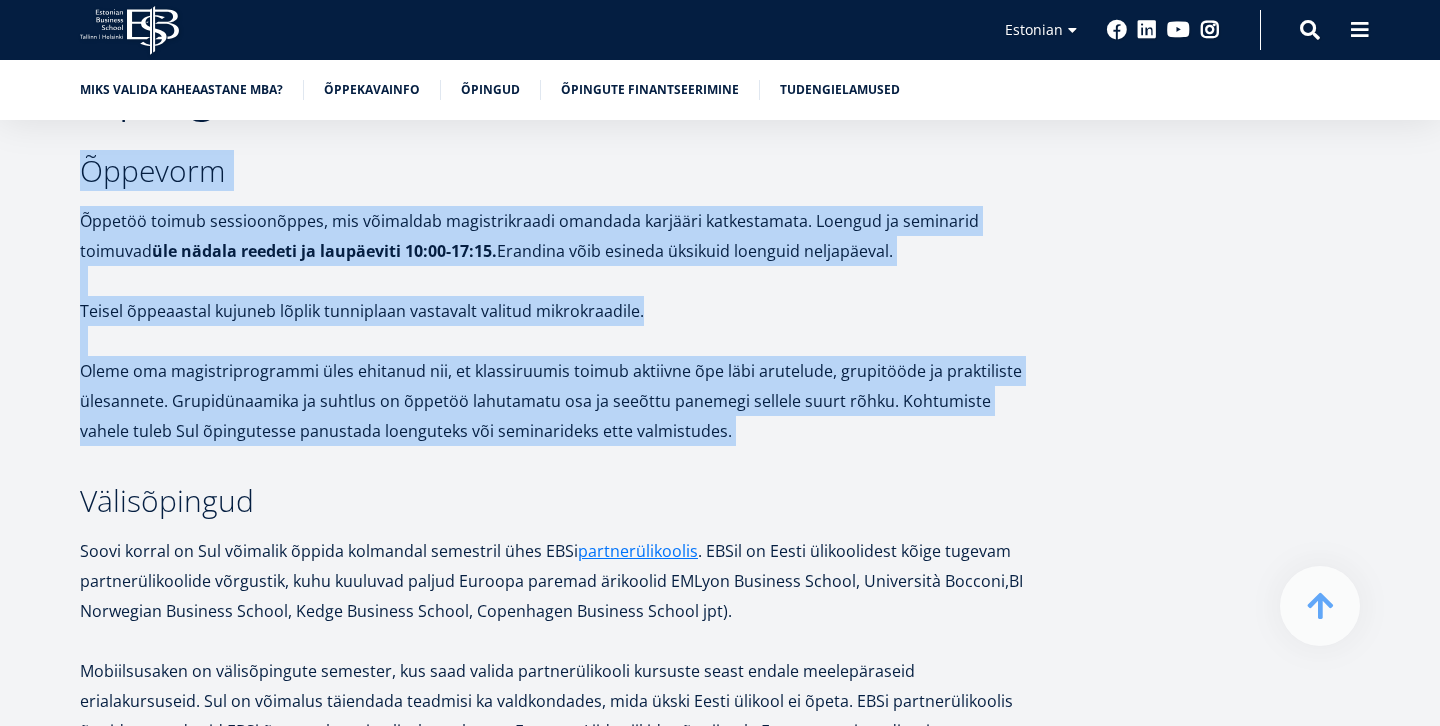 drag, startPoint x: 87, startPoint y: 162, endPoint x: 637, endPoint y: 469, distance: 629.8801 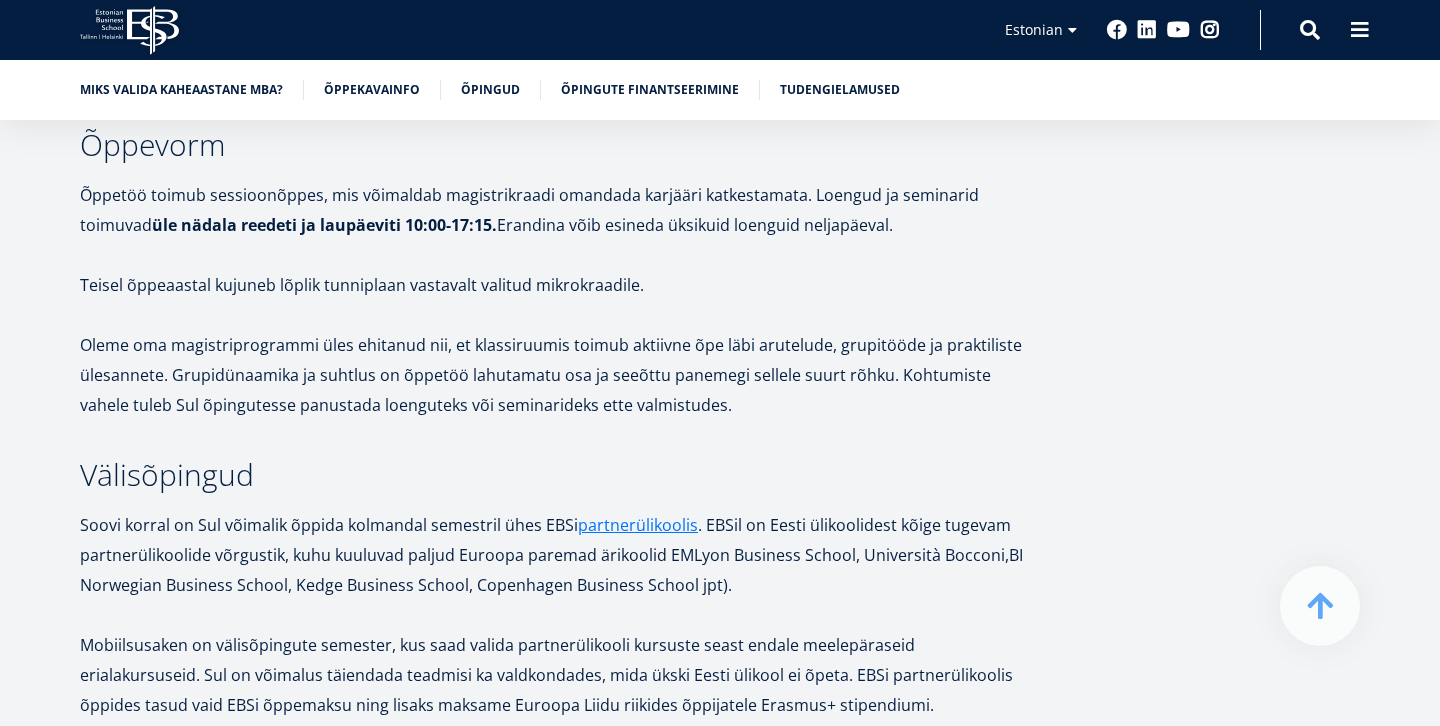 scroll, scrollTop: 3109, scrollLeft: 0, axis: vertical 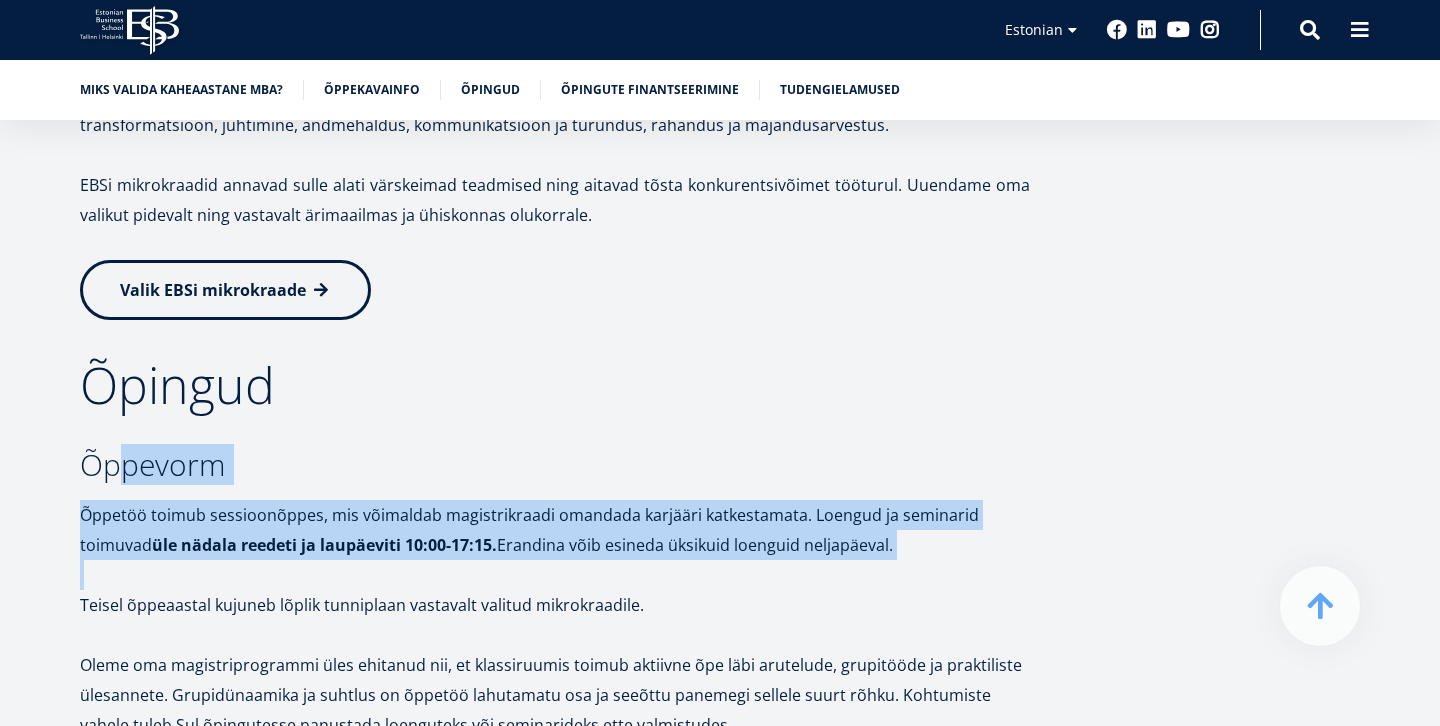 drag, startPoint x: 117, startPoint y: 462, endPoint x: 362, endPoint y: 559, distance: 263.50333 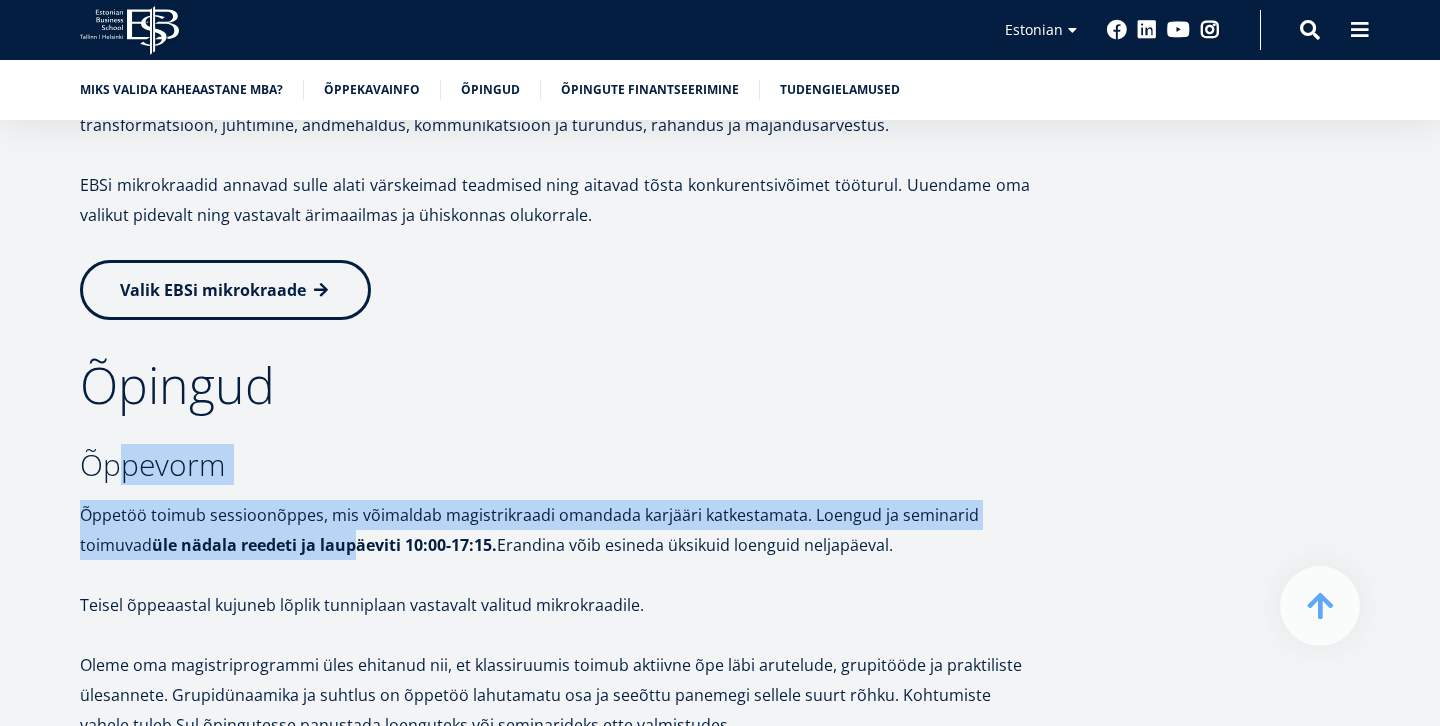 click on "Õppetöö toimub sessioonõppes, mis võimaldab magistrikraadi omandada karjääri katkestamata. Loengud ja seminarid toimuvad  üle nädala reedeti ja laupäeviti [TIME]-[TIME].  Erandina võib esineda üksikuid loenguid neljapäeval." at bounding box center (555, 530) 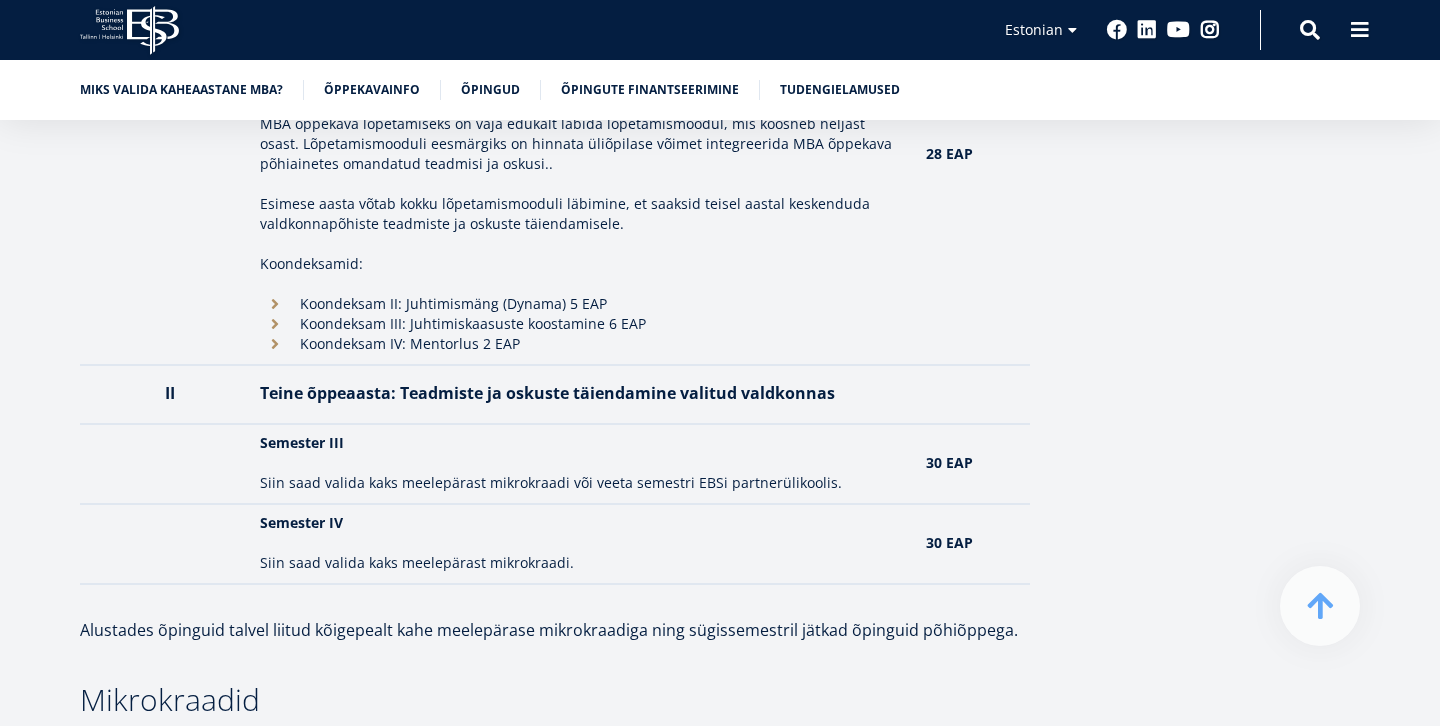 scroll, scrollTop: 2420, scrollLeft: 0, axis: vertical 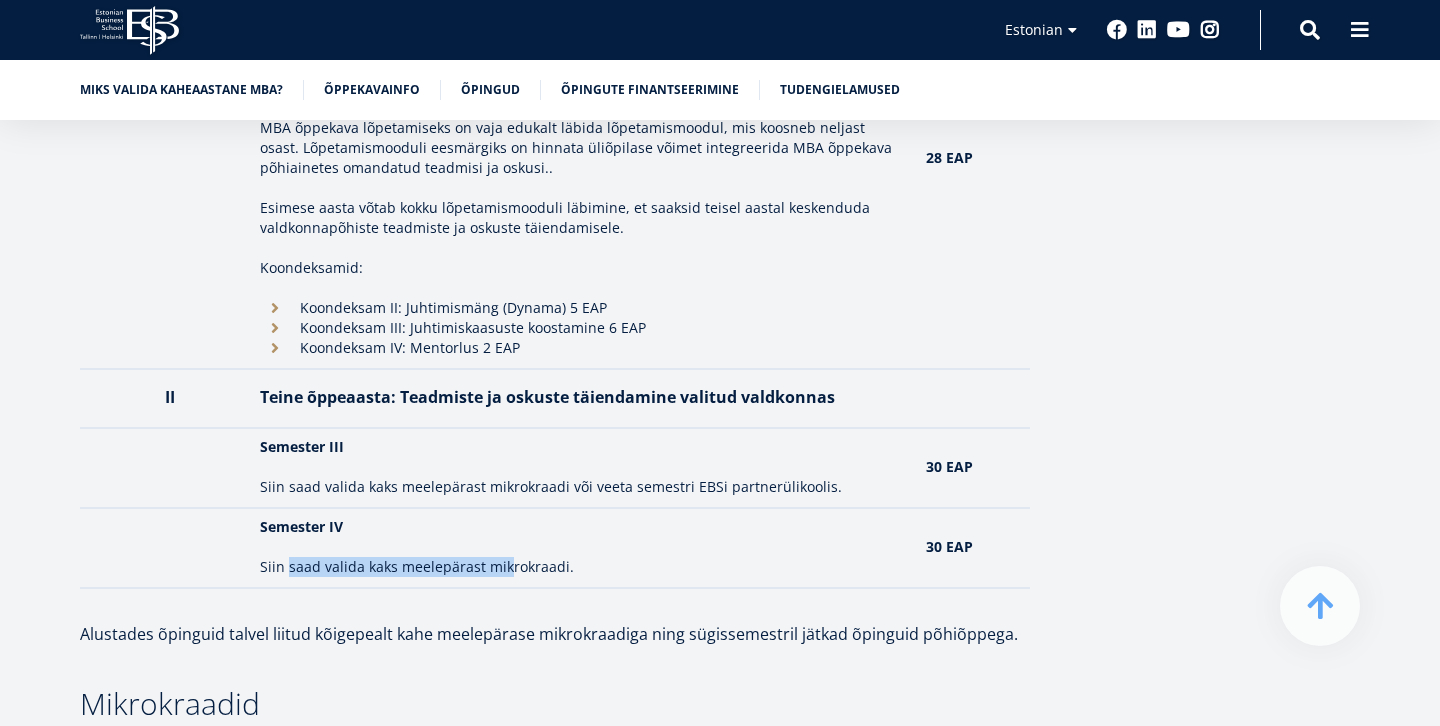 drag, startPoint x: 285, startPoint y: 569, endPoint x: 503, endPoint y: 573, distance: 218.0367 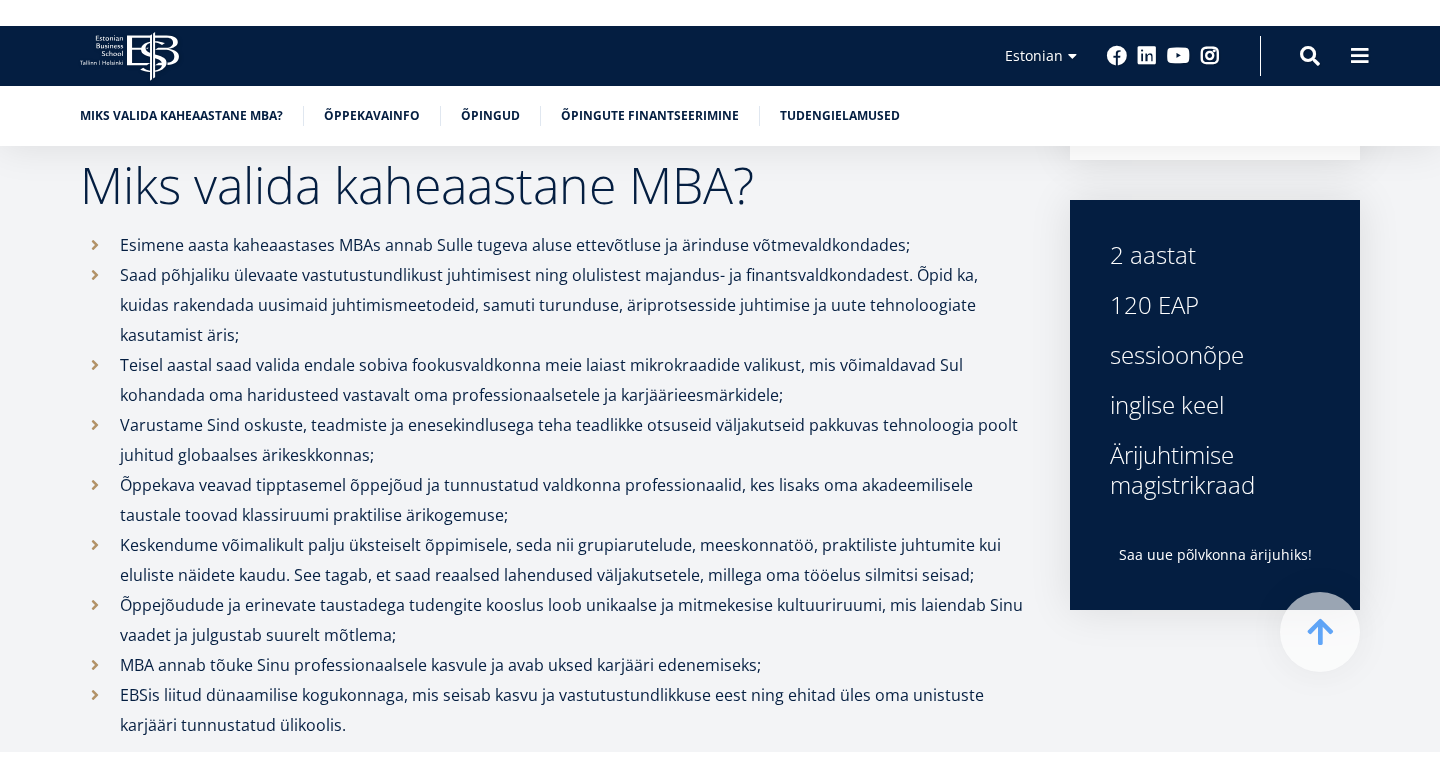 scroll, scrollTop: 615, scrollLeft: 0, axis: vertical 